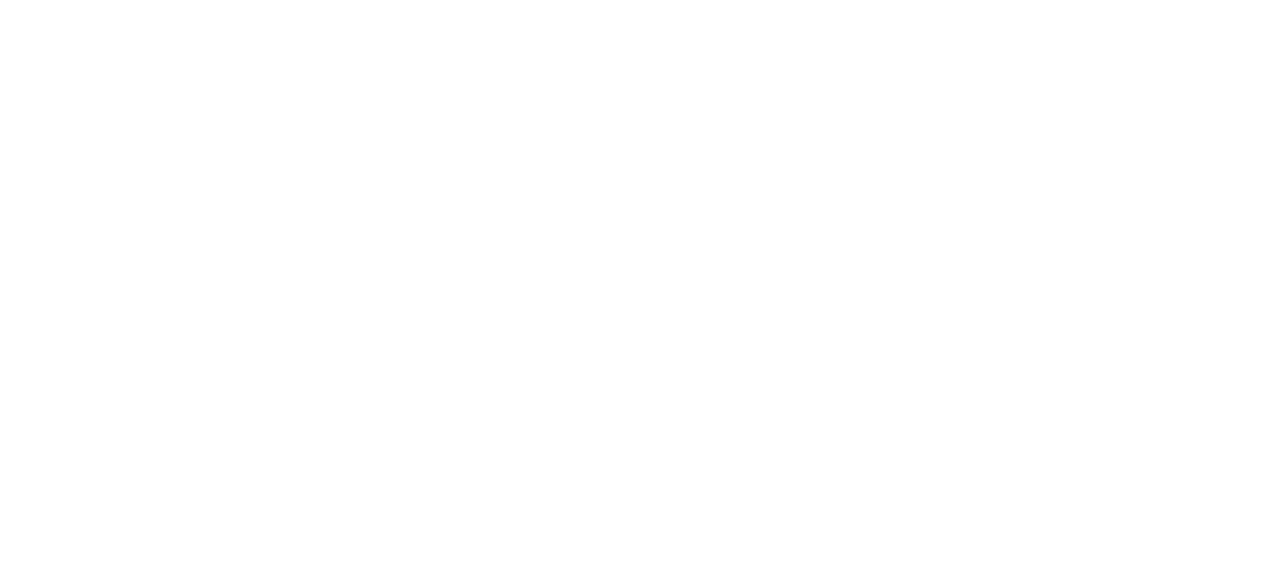 scroll, scrollTop: 0, scrollLeft: 0, axis: both 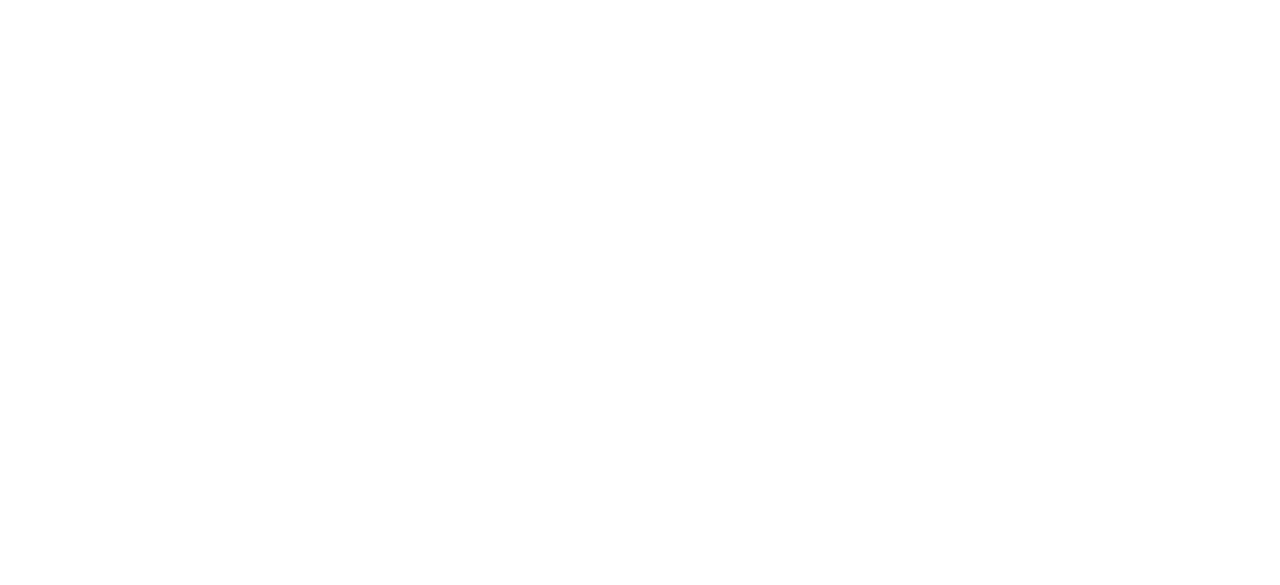select on "*" 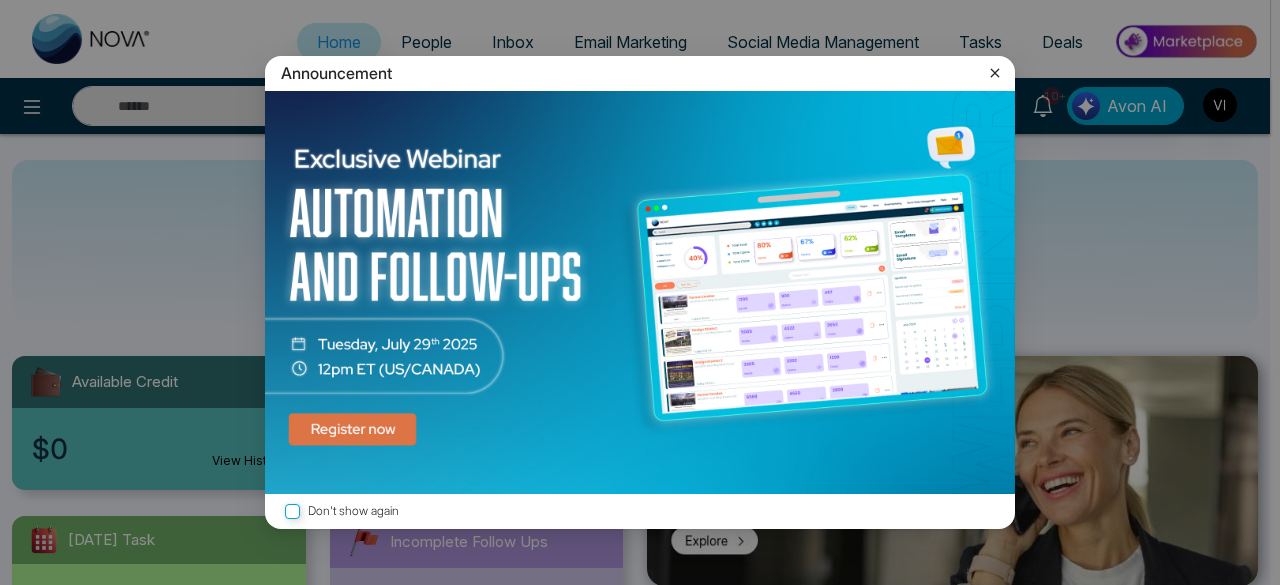 click 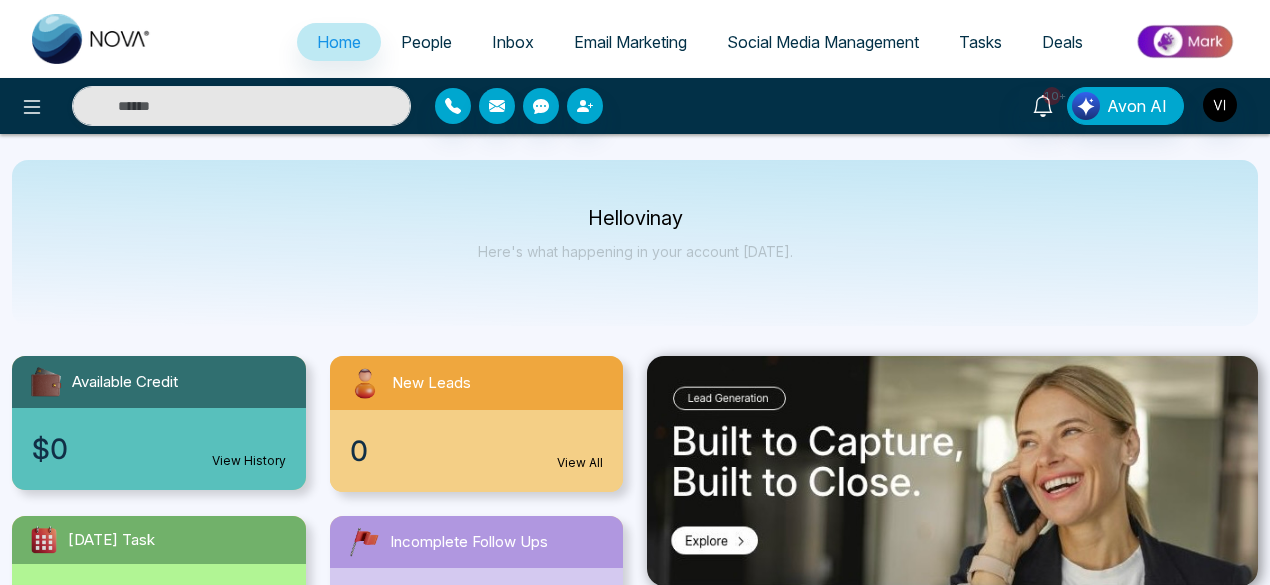 click on "People" at bounding box center [426, 42] 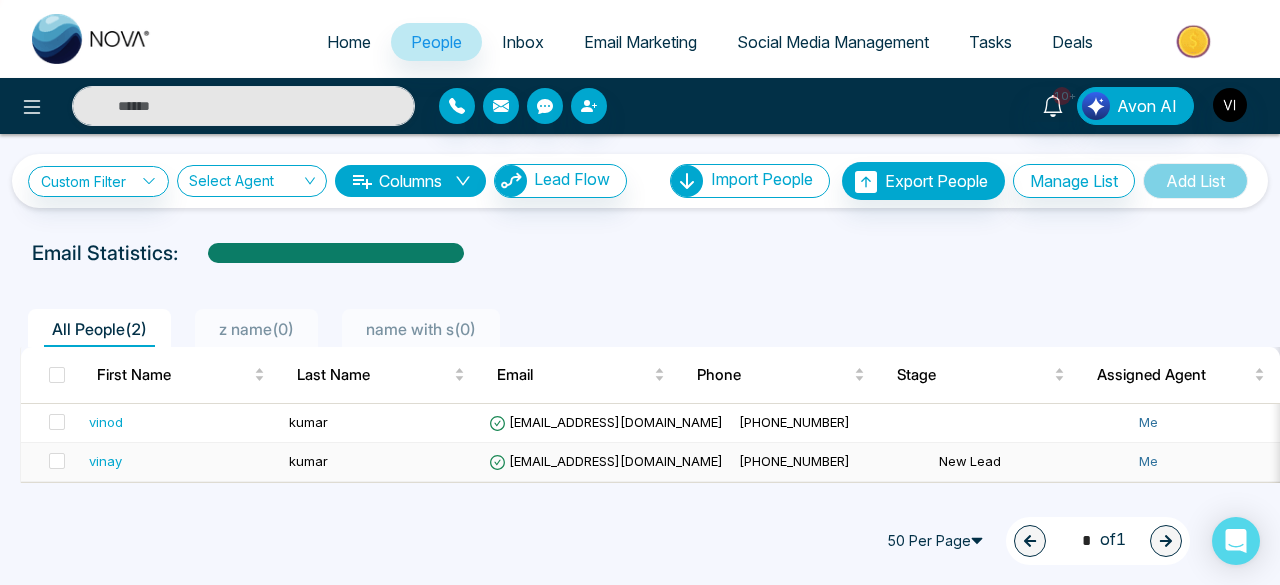 click on "vinay" at bounding box center (105, 461) 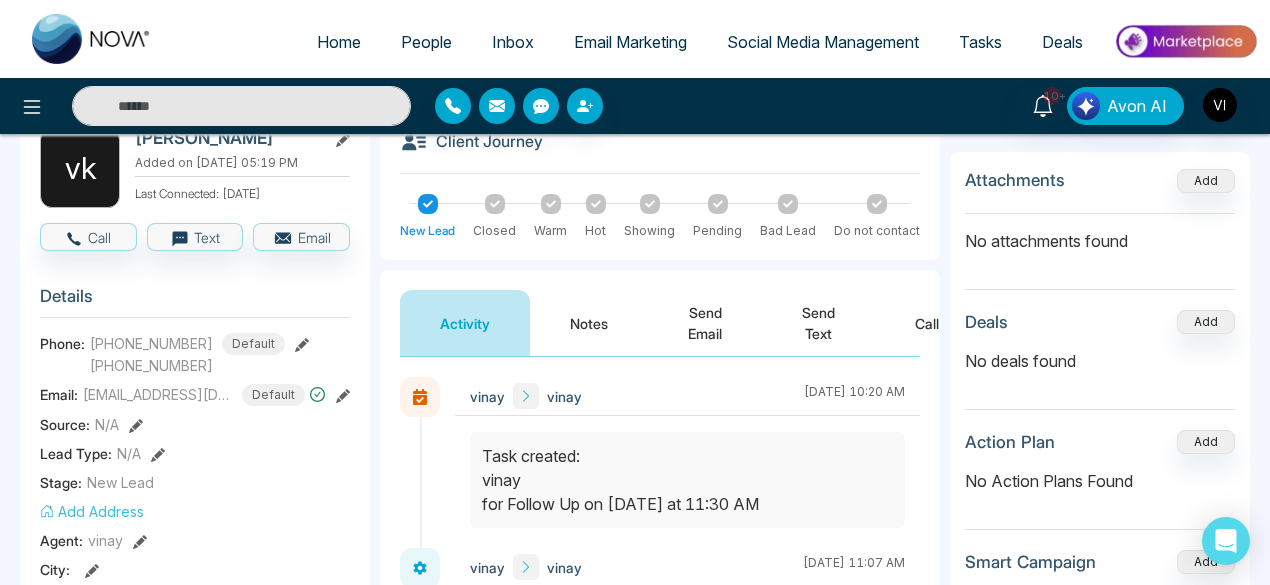 scroll, scrollTop: 122, scrollLeft: 0, axis: vertical 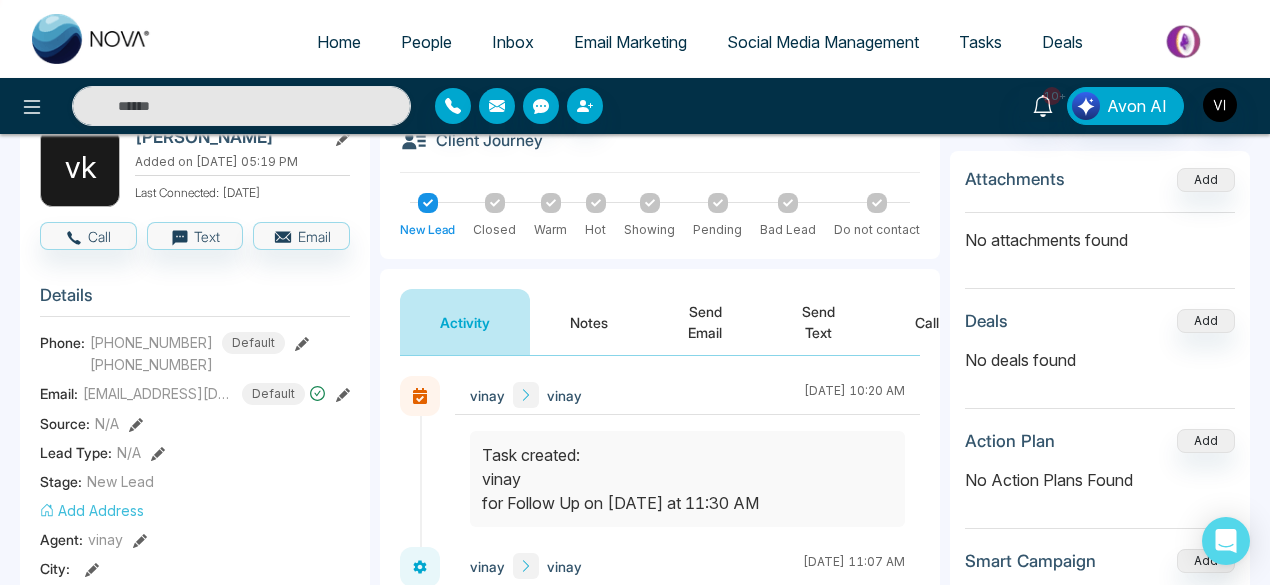 click on "Send Email" at bounding box center (705, 322) 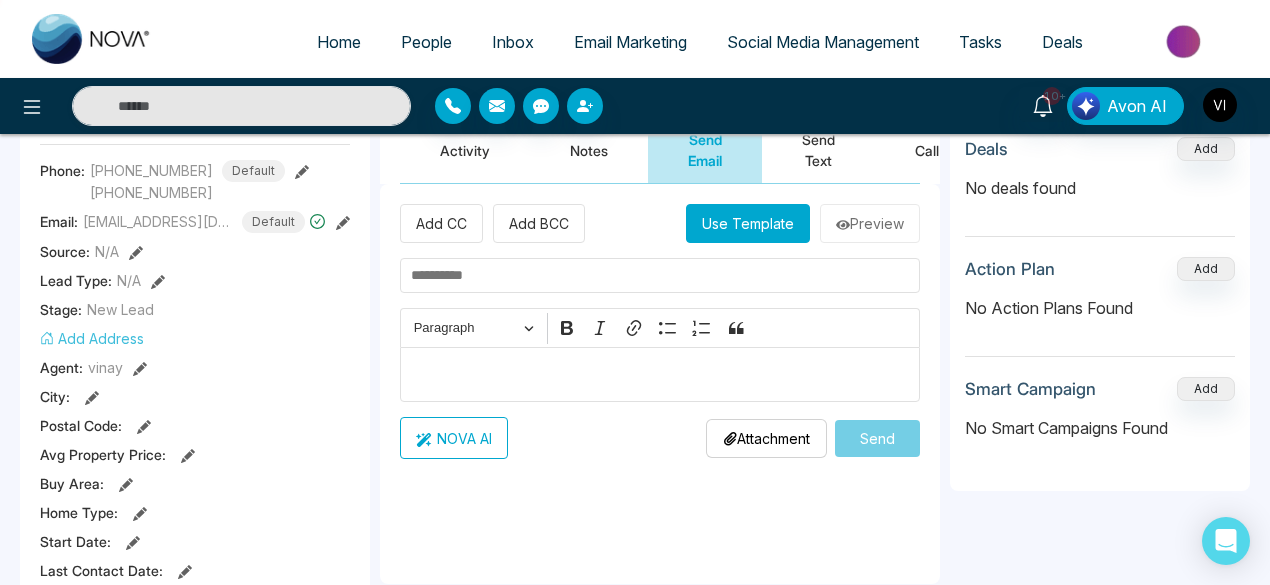 scroll, scrollTop: 295, scrollLeft: 0, axis: vertical 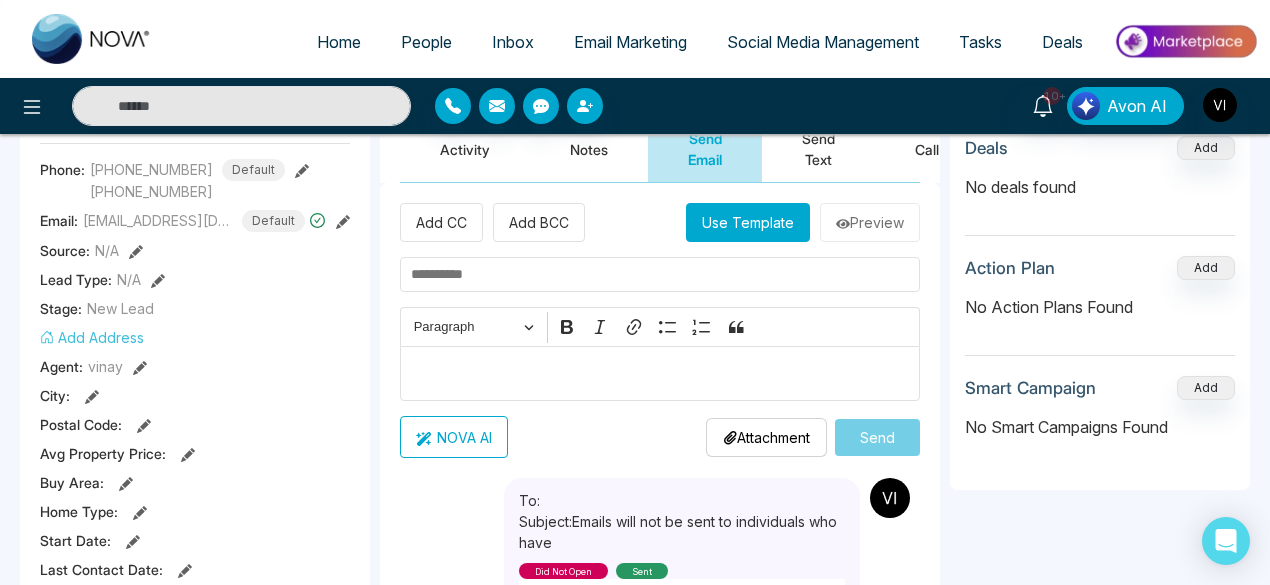 click at bounding box center [660, 274] 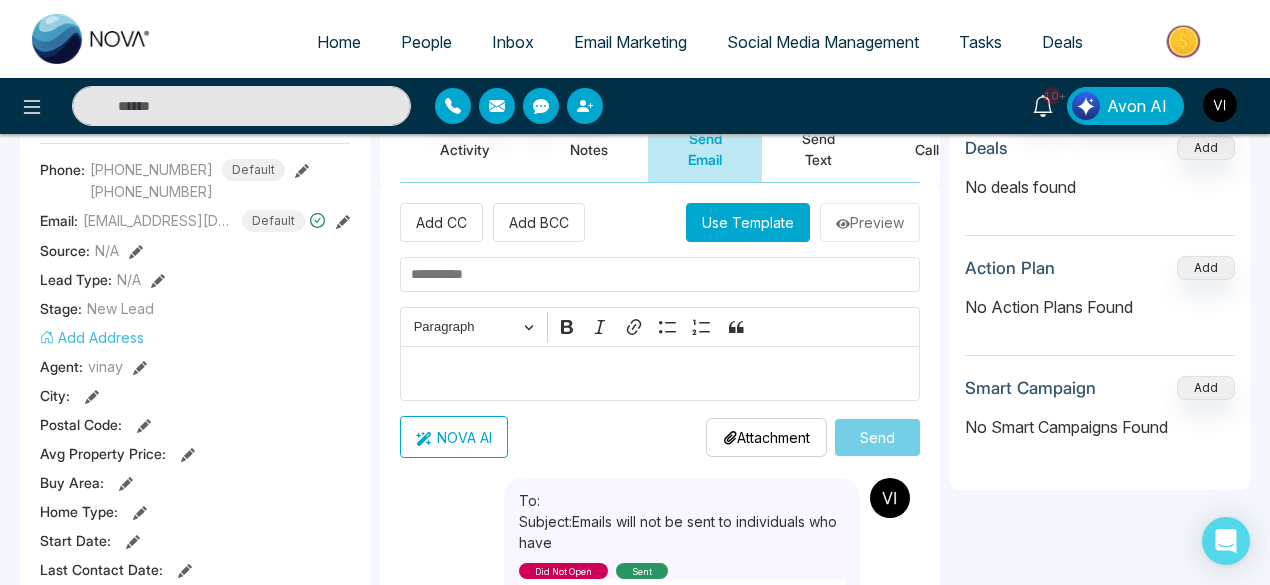 click at bounding box center [660, 274] 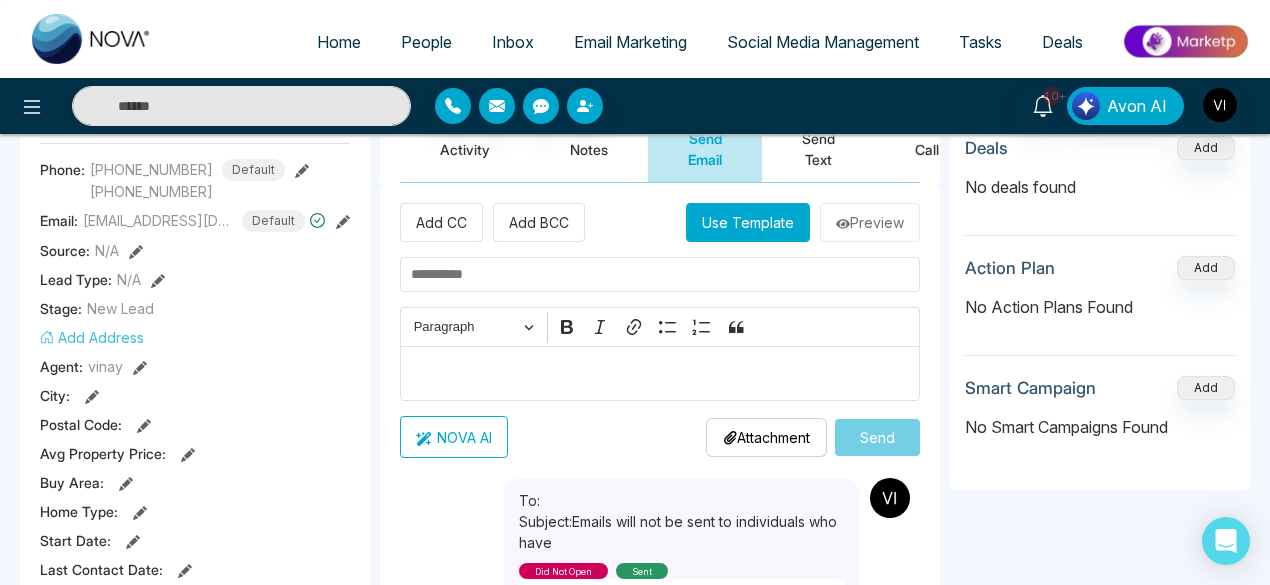 click at bounding box center (660, 274) 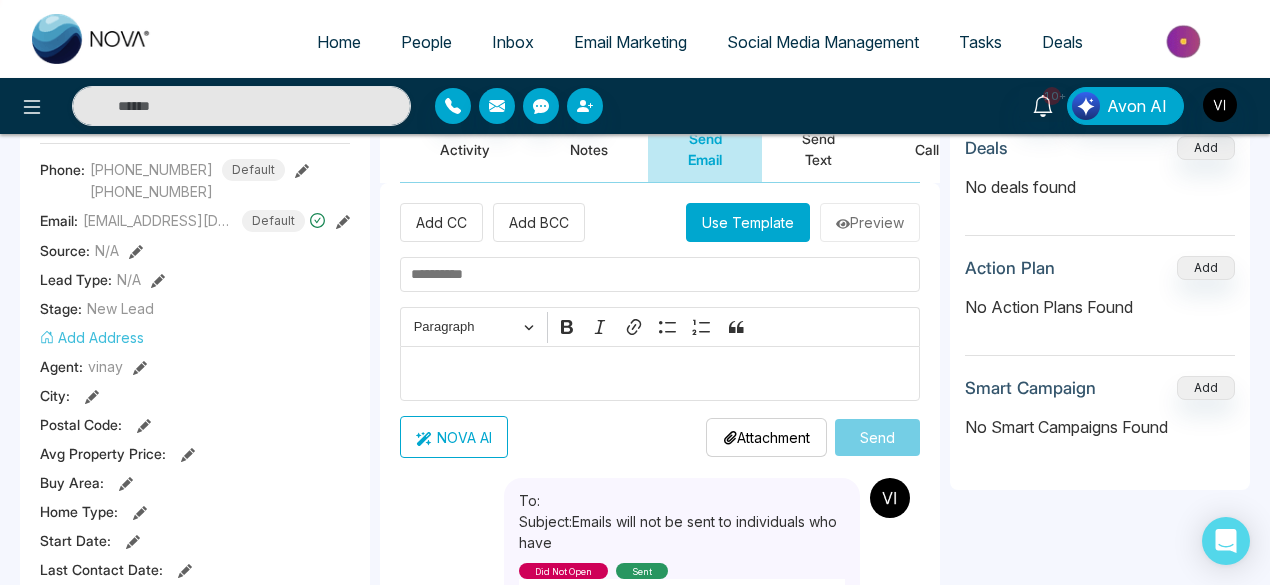 paste on "**********" 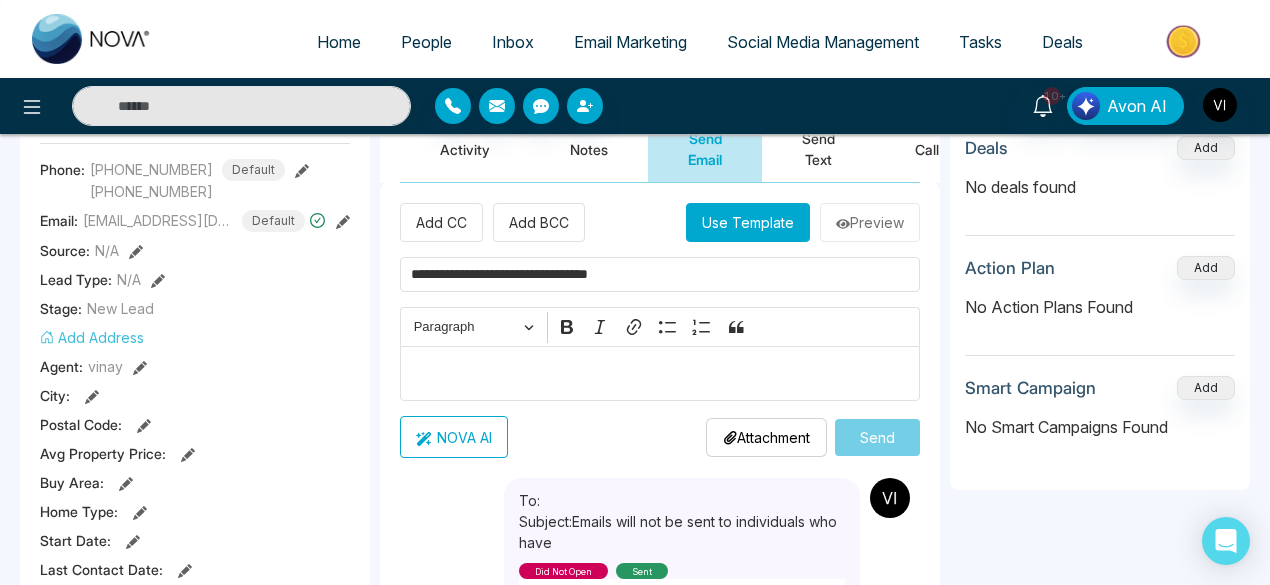 type on "**********" 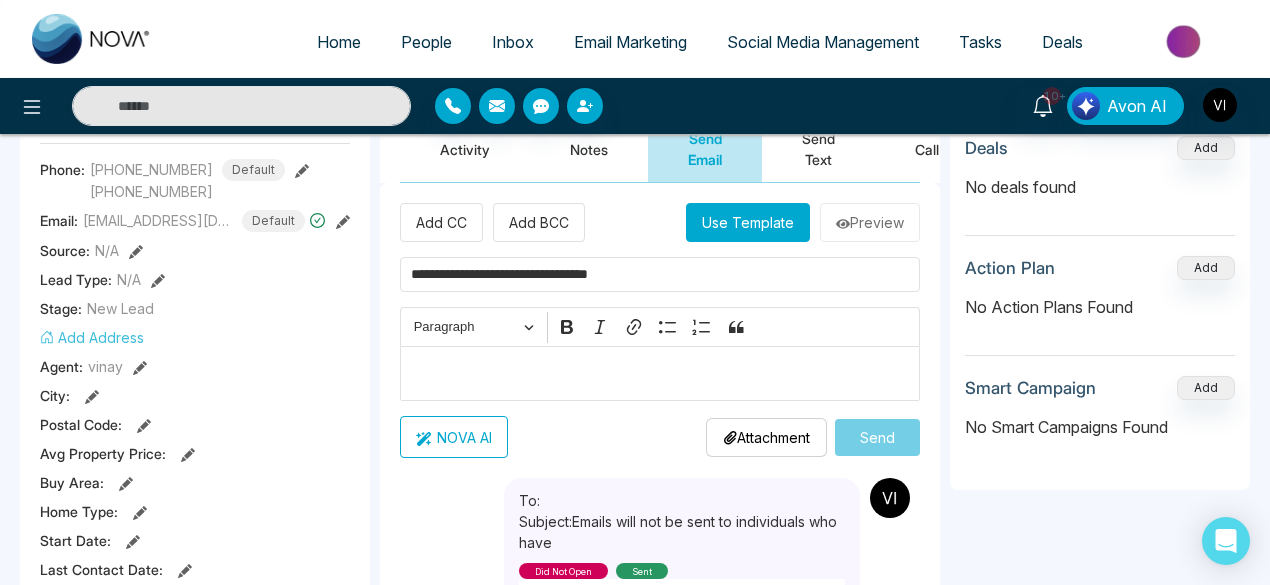 click at bounding box center (660, 374) 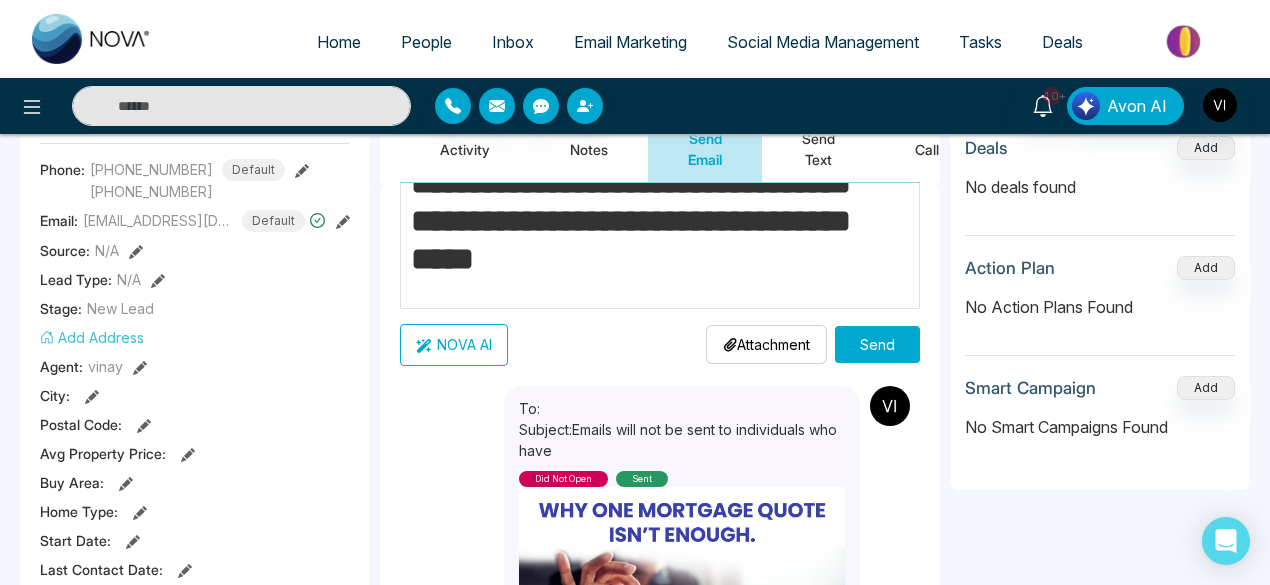 scroll, scrollTop: 292, scrollLeft: 0, axis: vertical 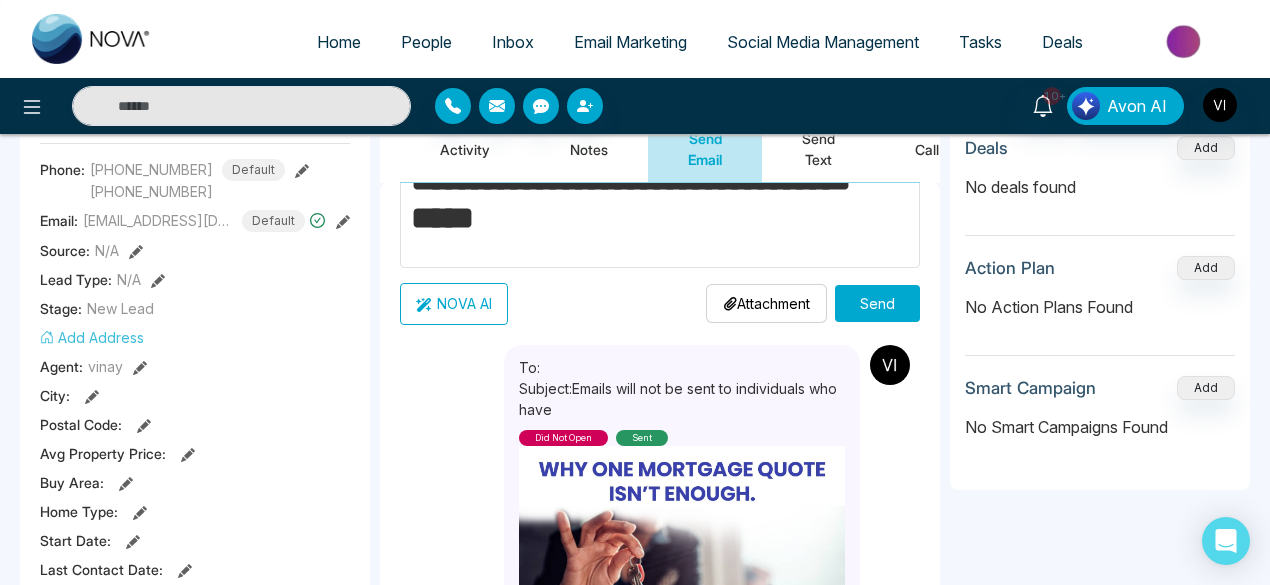 click on "Attachment" at bounding box center [766, 303] 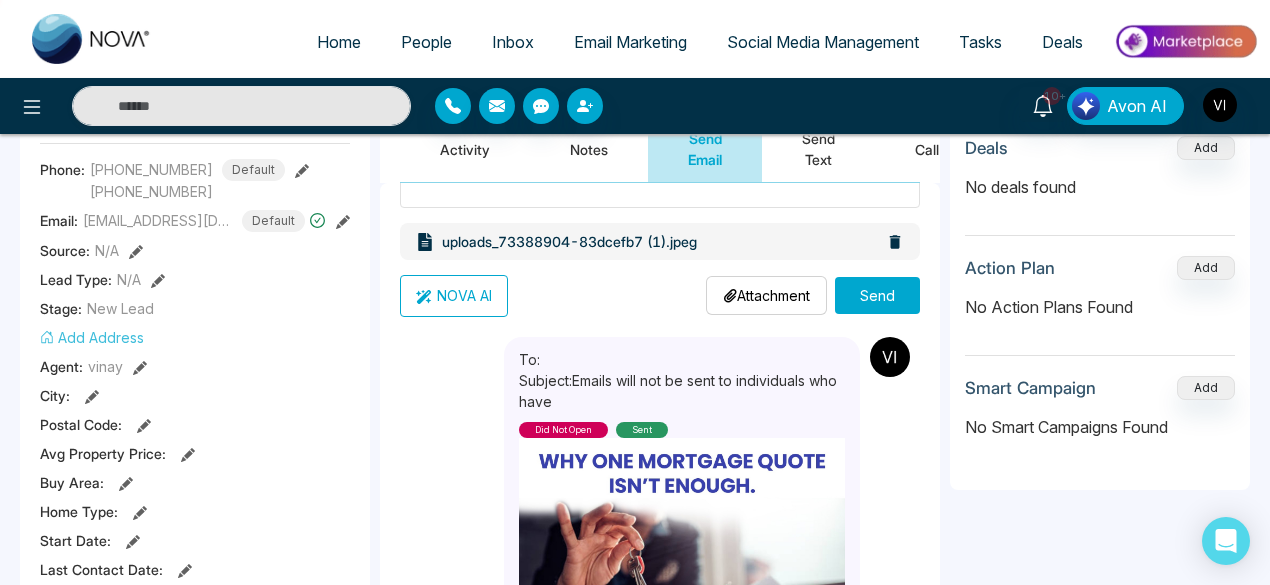 scroll, scrollTop: 351, scrollLeft: 0, axis: vertical 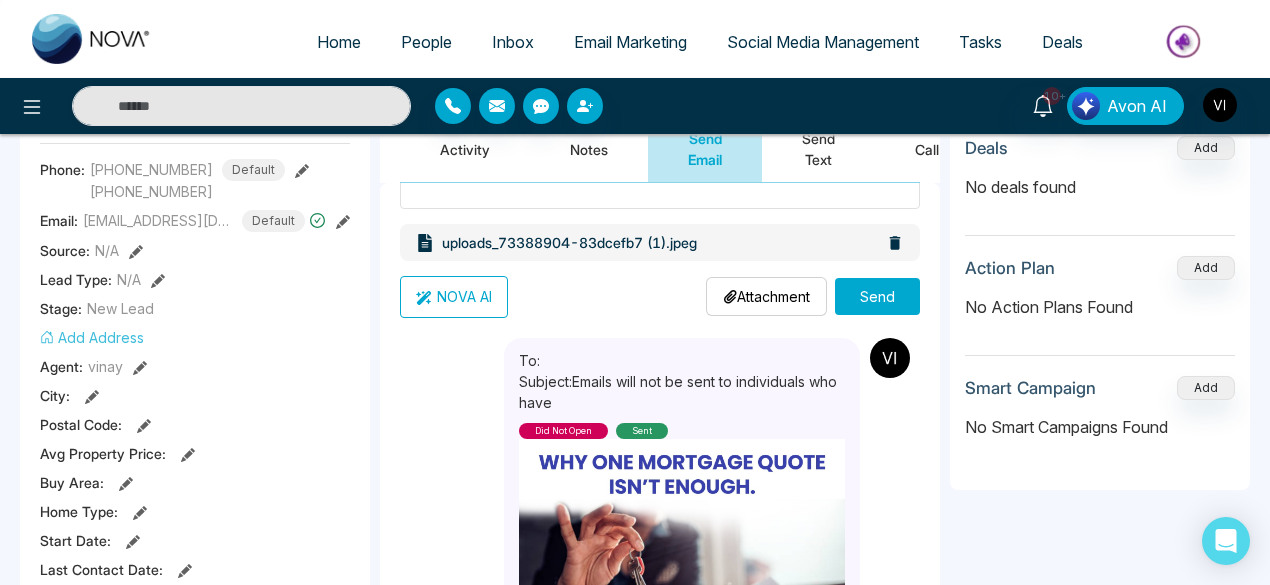click on "Send" at bounding box center [877, 296] 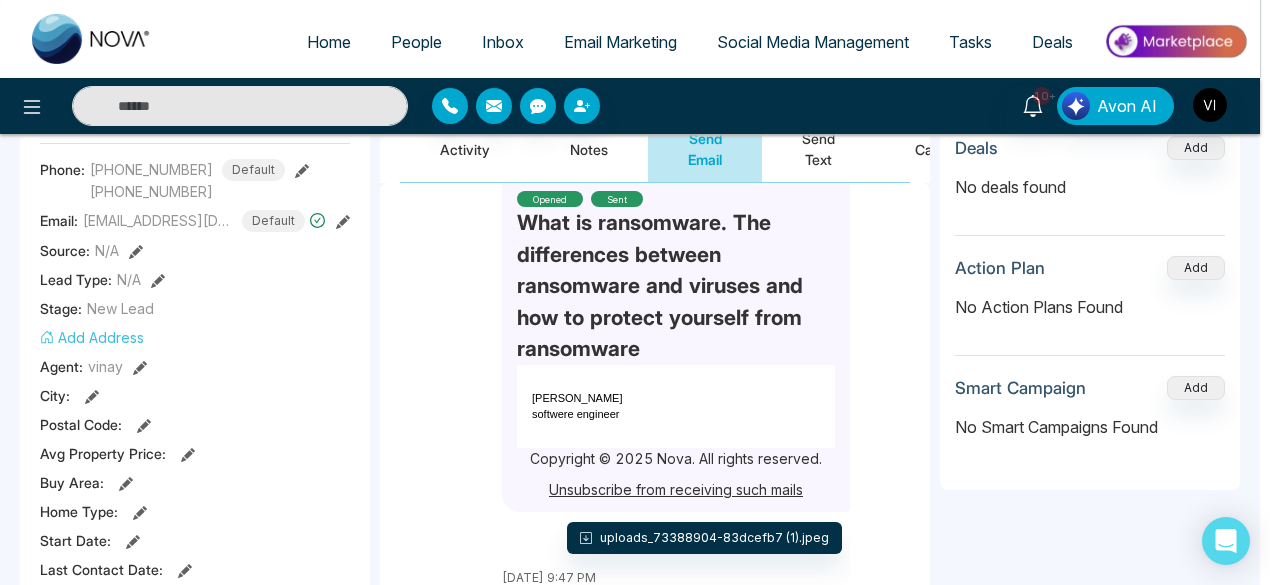 type 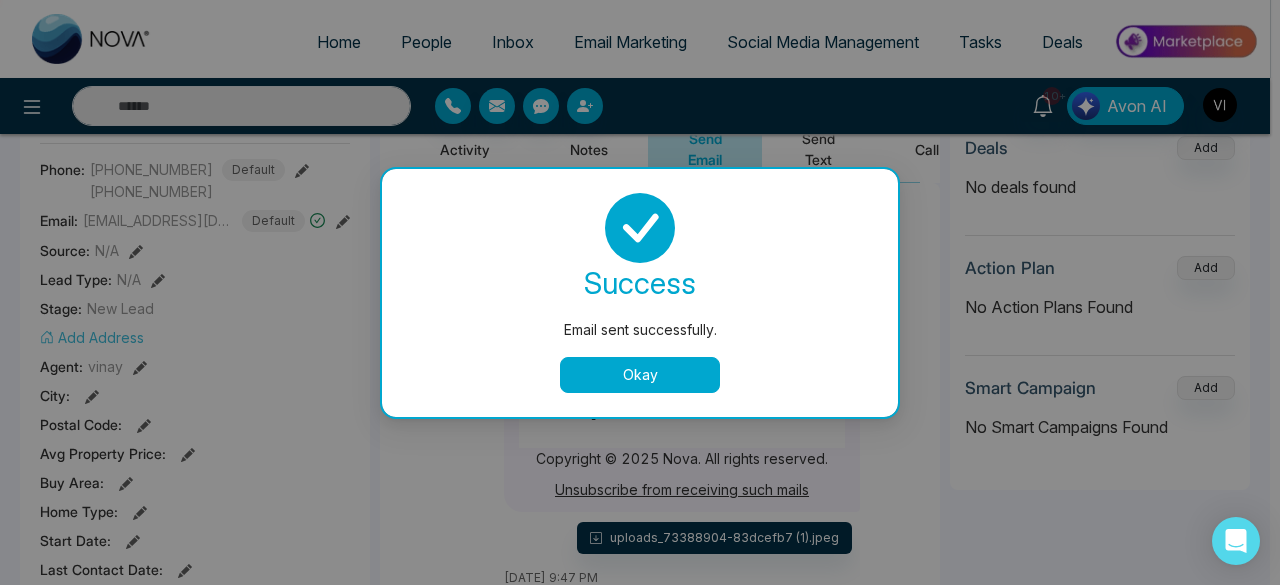 click on "Okay" at bounding box center [640, 375] 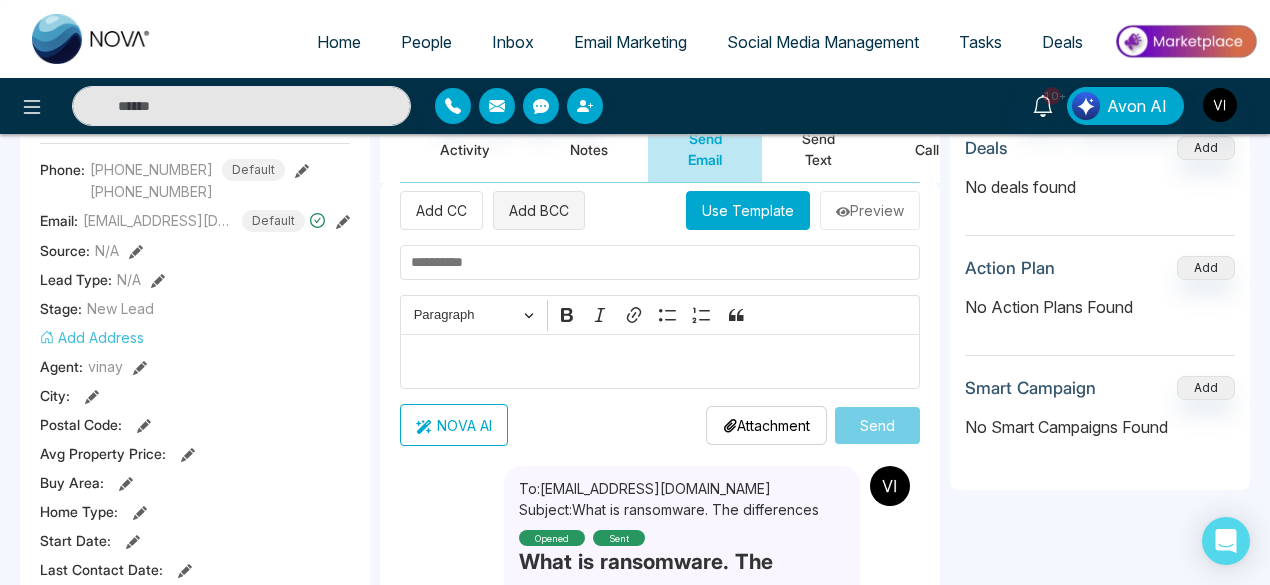 scroll, scrollTop: 0, scrollLeft: 0, axis: both 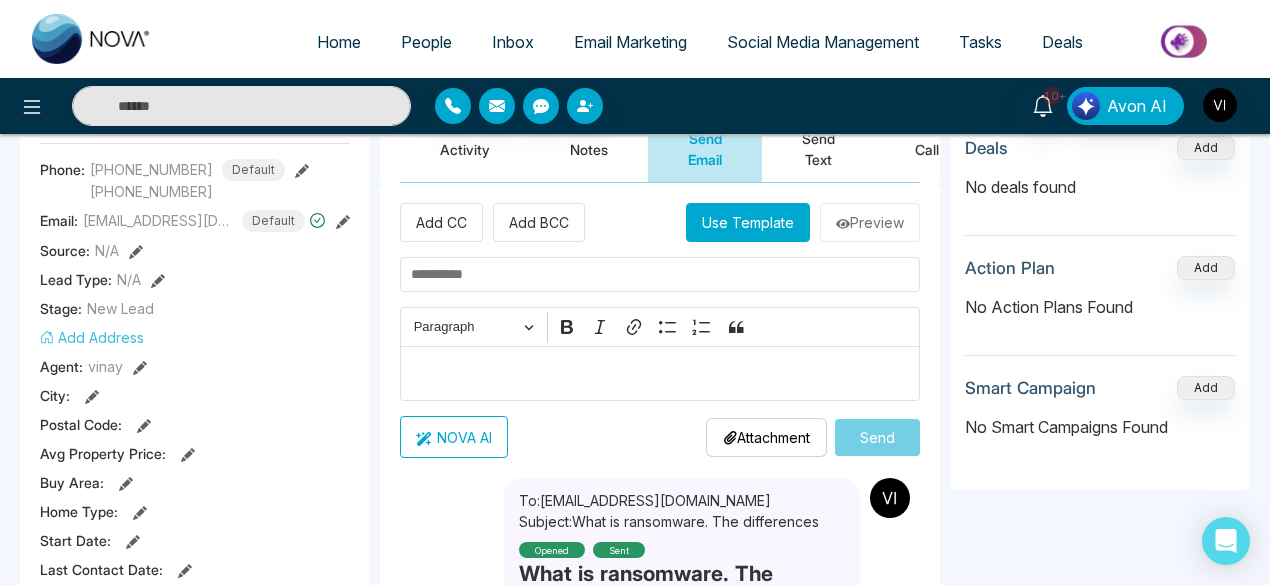 click on "Activity" at bounding box center (465, 149) 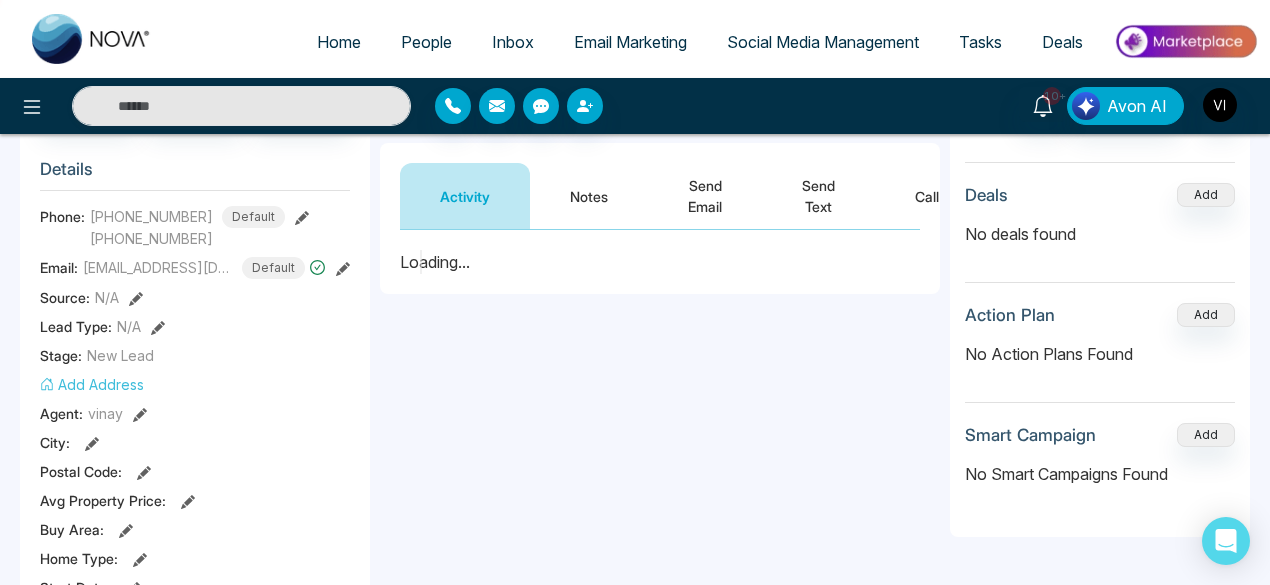scroll, scrollTop: 247, scrollLeft: 0, axis: vertical 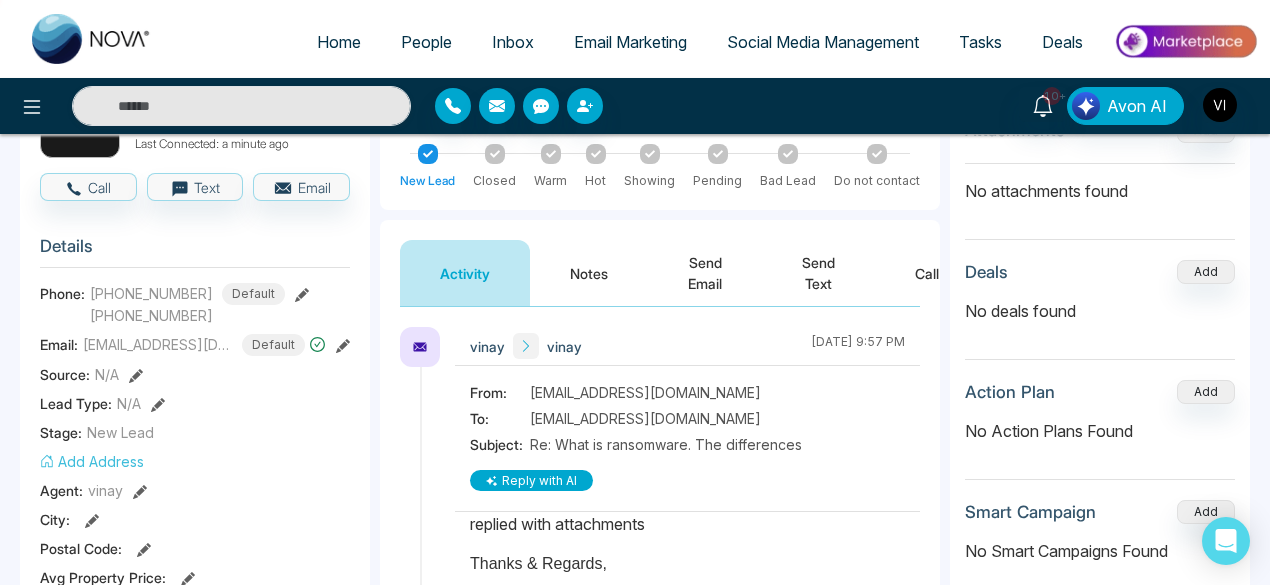 click on "Inbox" at bounding box center [513, 42] 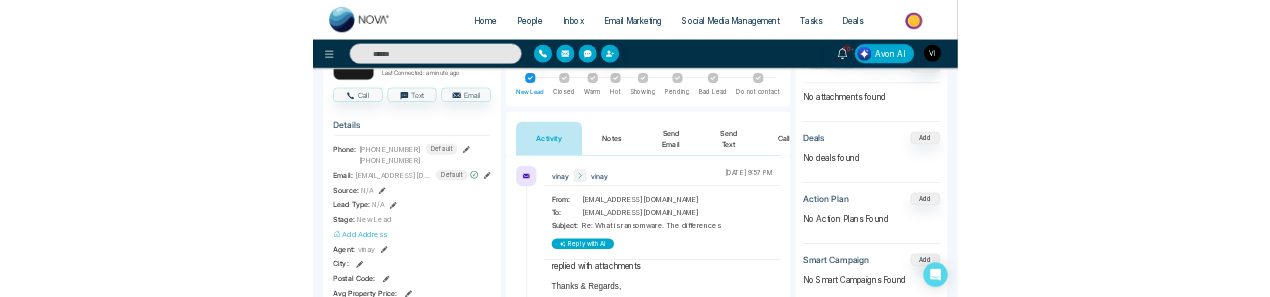 scroll, scrollTop: 0, scrollLeft: 0, axis: both 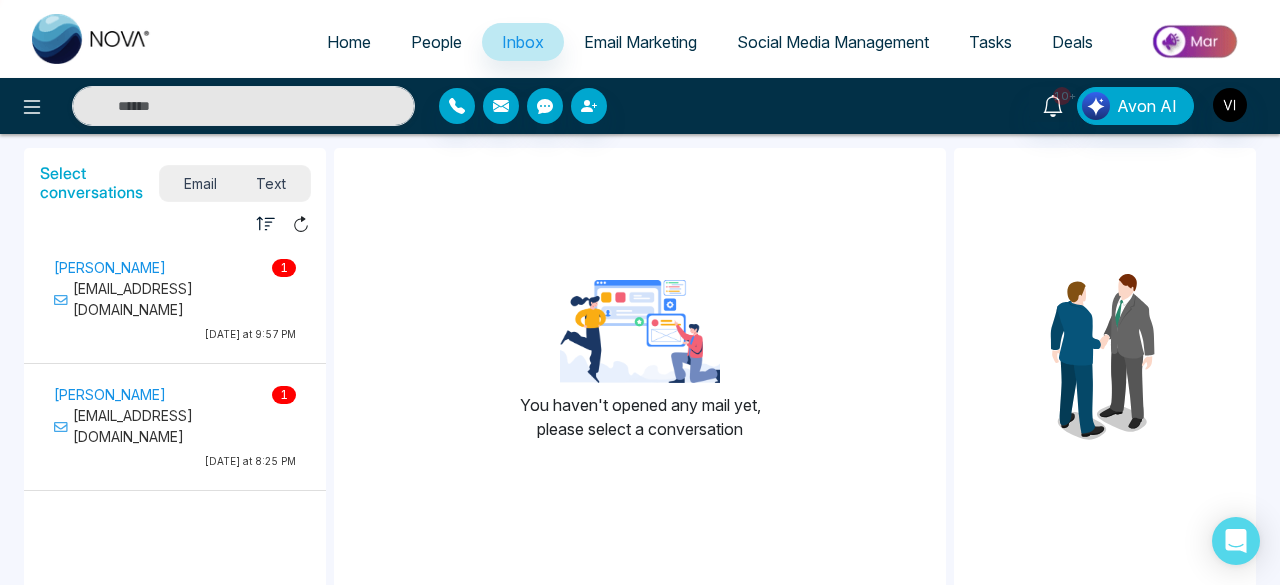 click on "[EMAIL_ADDRESS][DOMAIN_NAME]" at bounding box center (175, 299) 